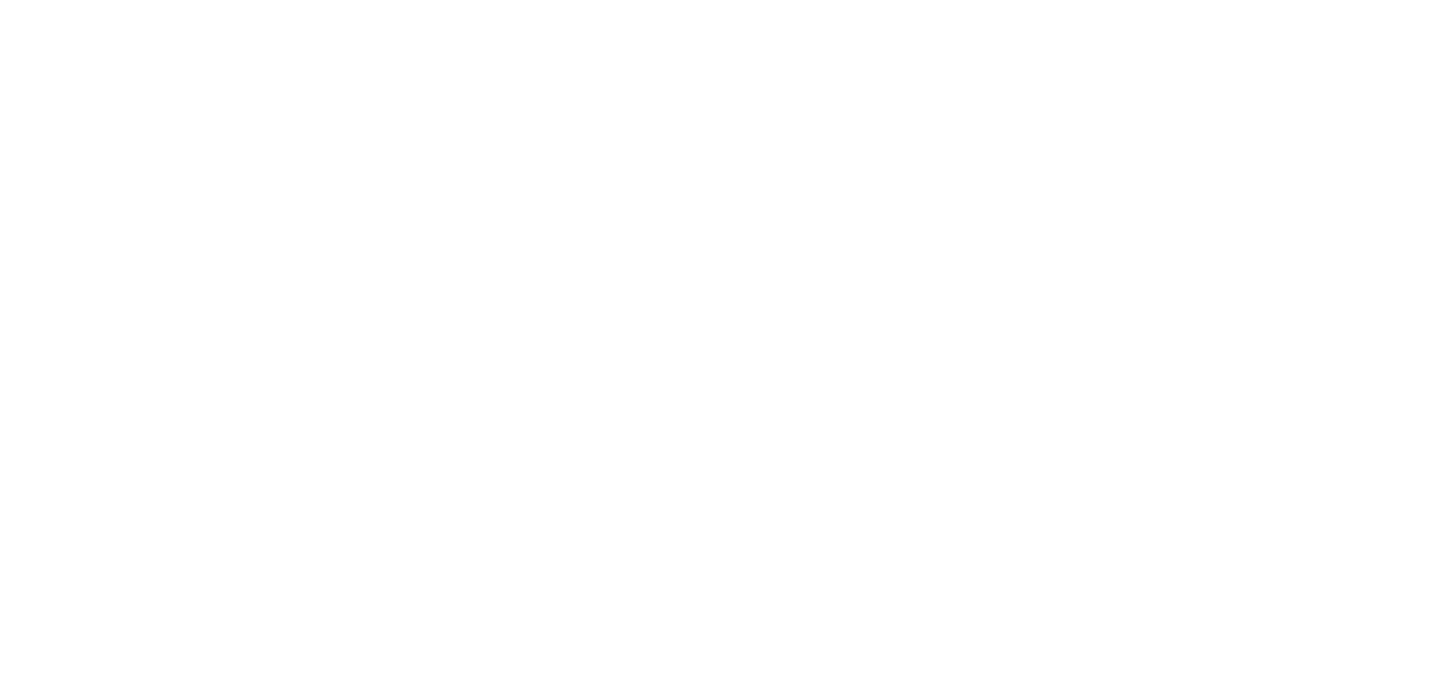 scroll, scrollTop: 0, scrollLeft: 0, axis: both 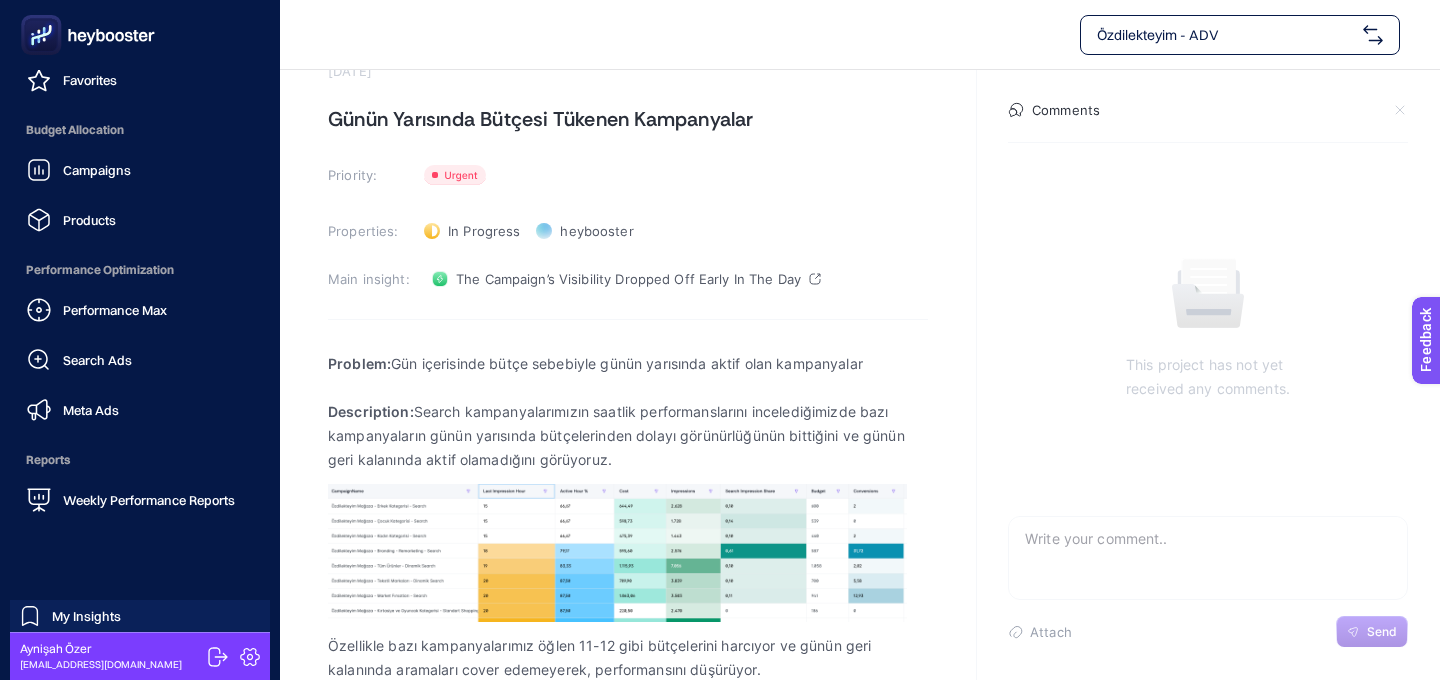 click 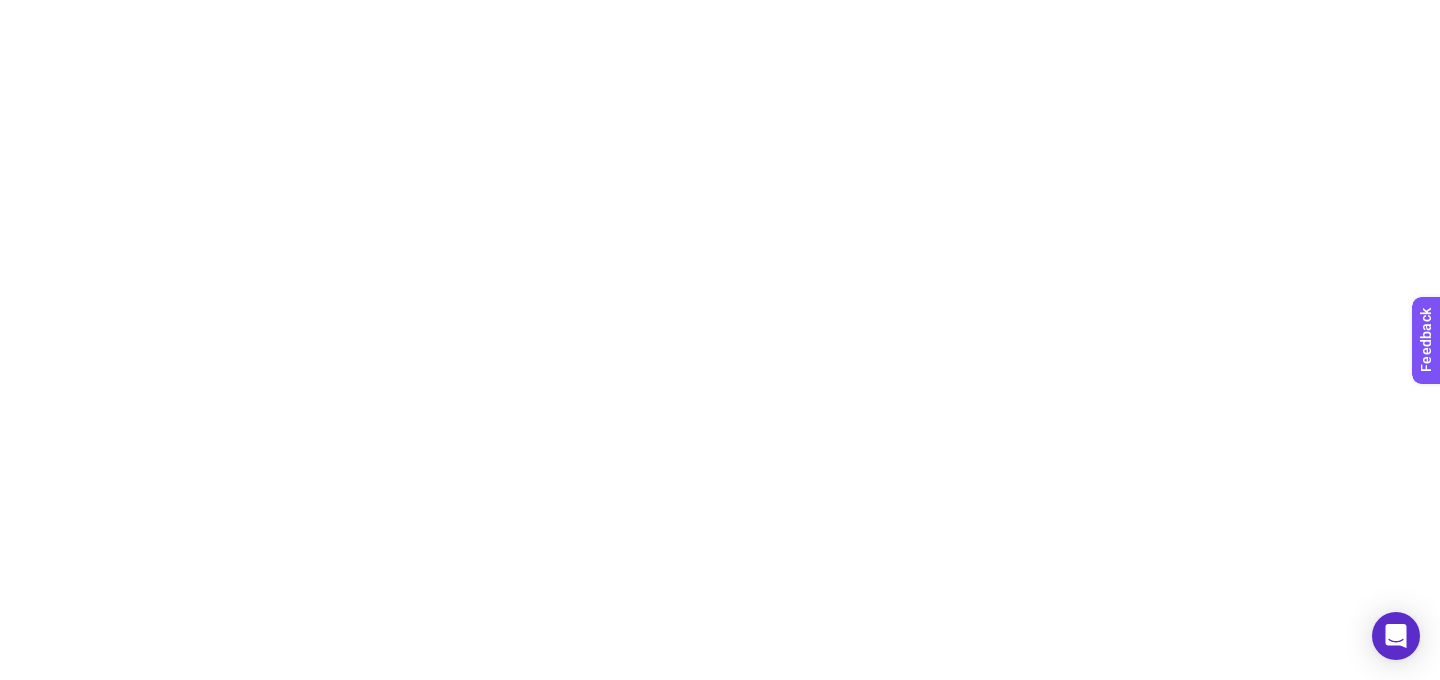 scroll, scrollTop: 0, scrollLeft: 0, axis: both 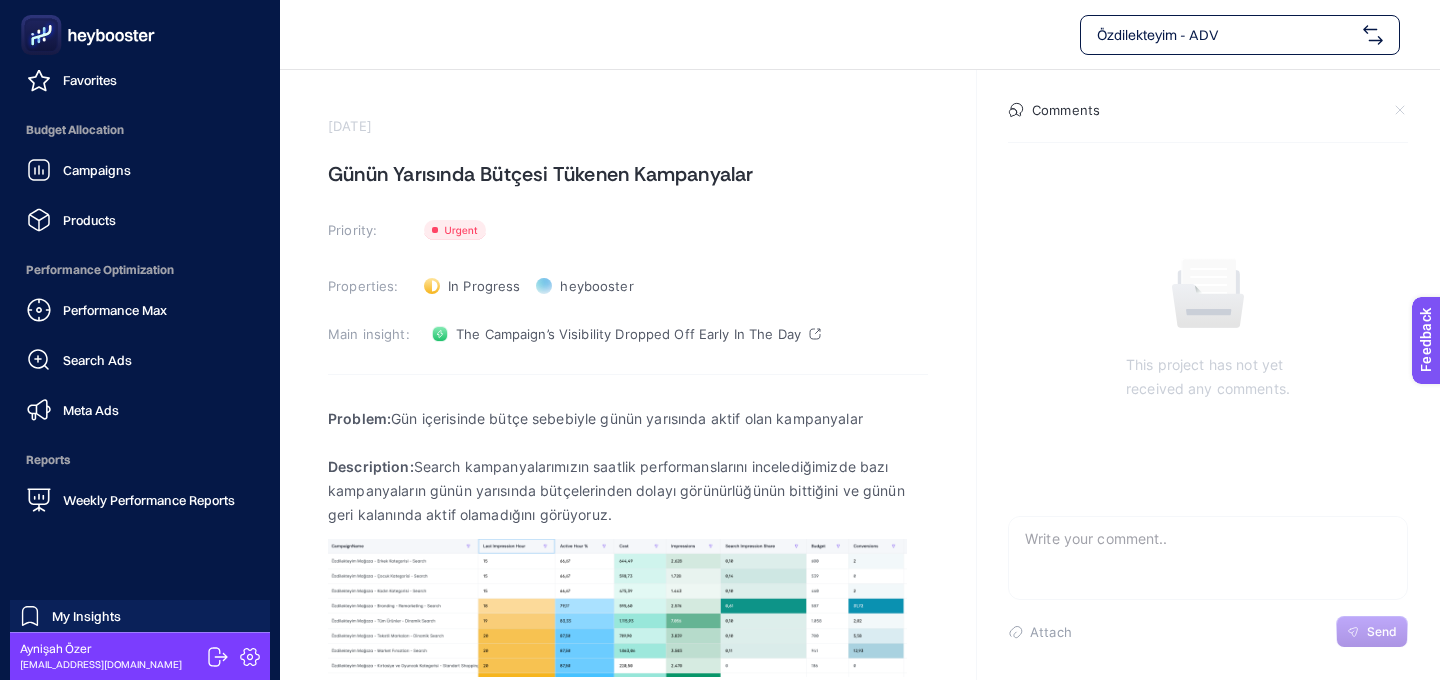 click 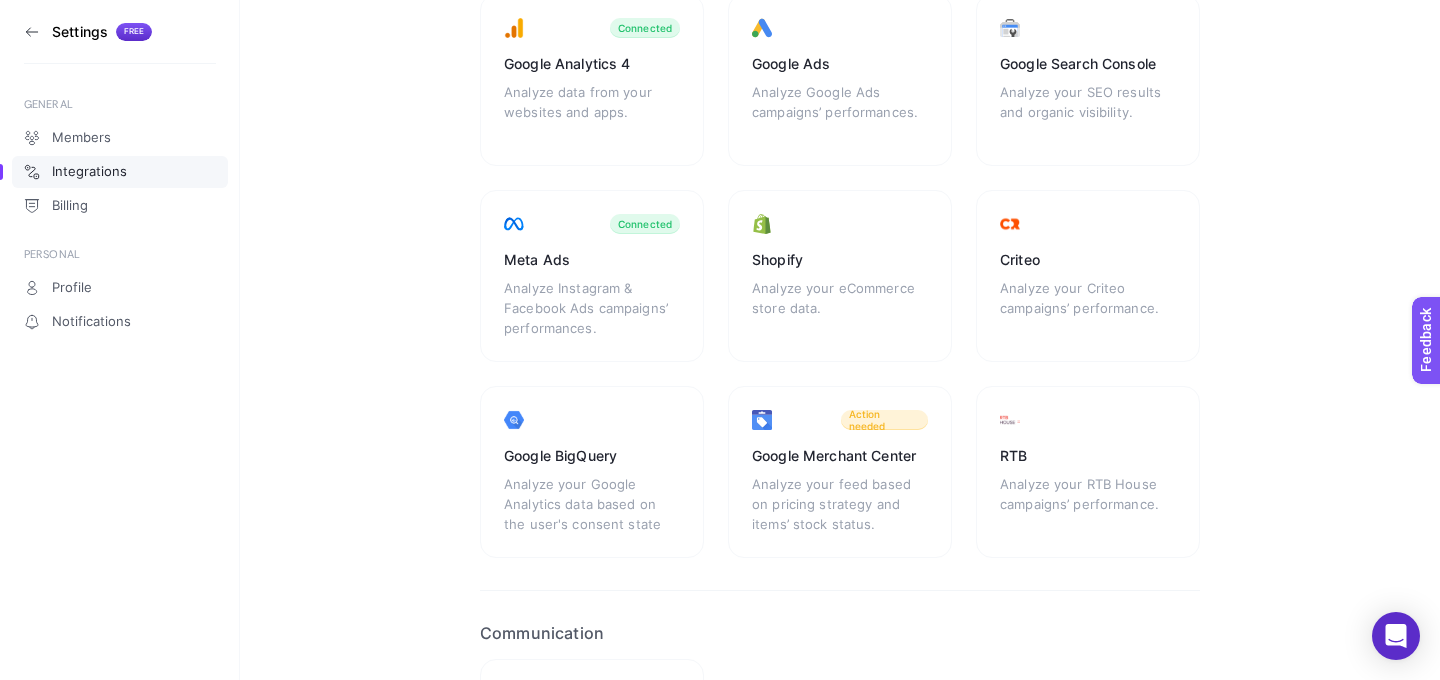 scroll, scrollTop: 215, scrollLeft: 0, axis: vertical 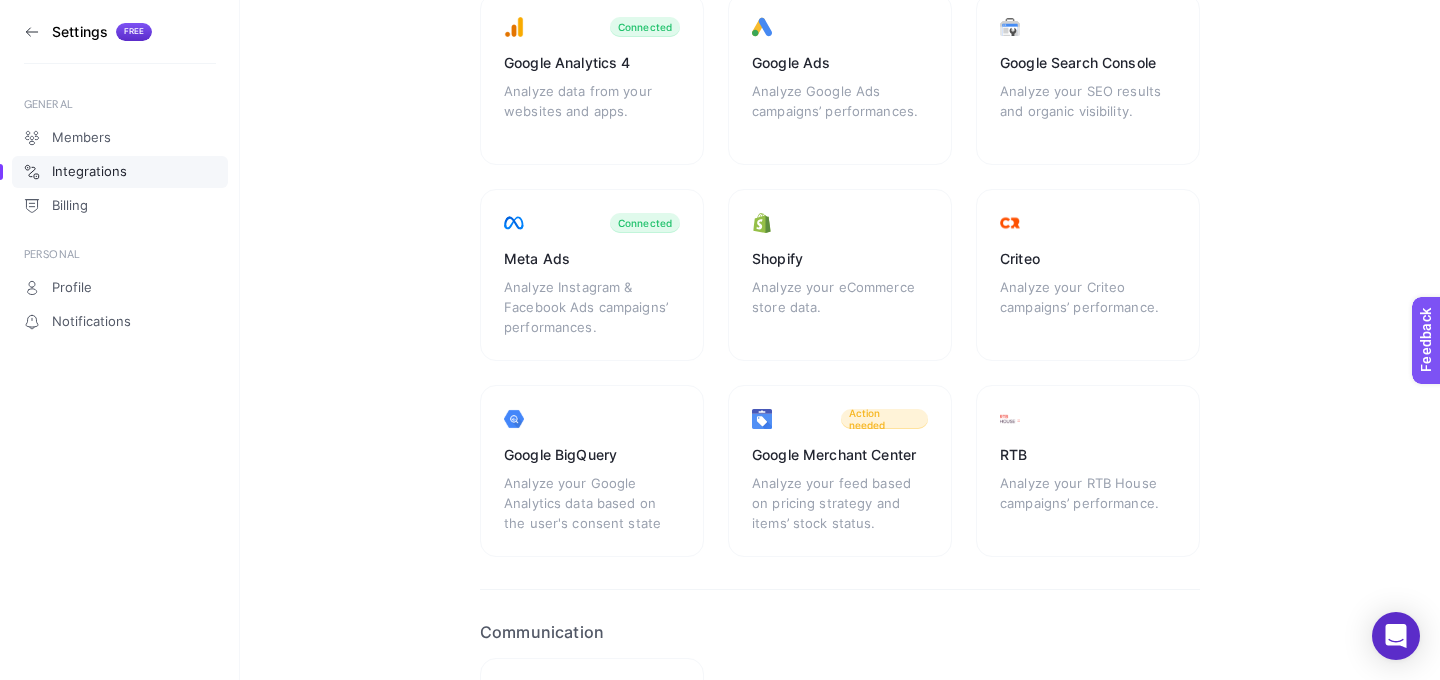 click 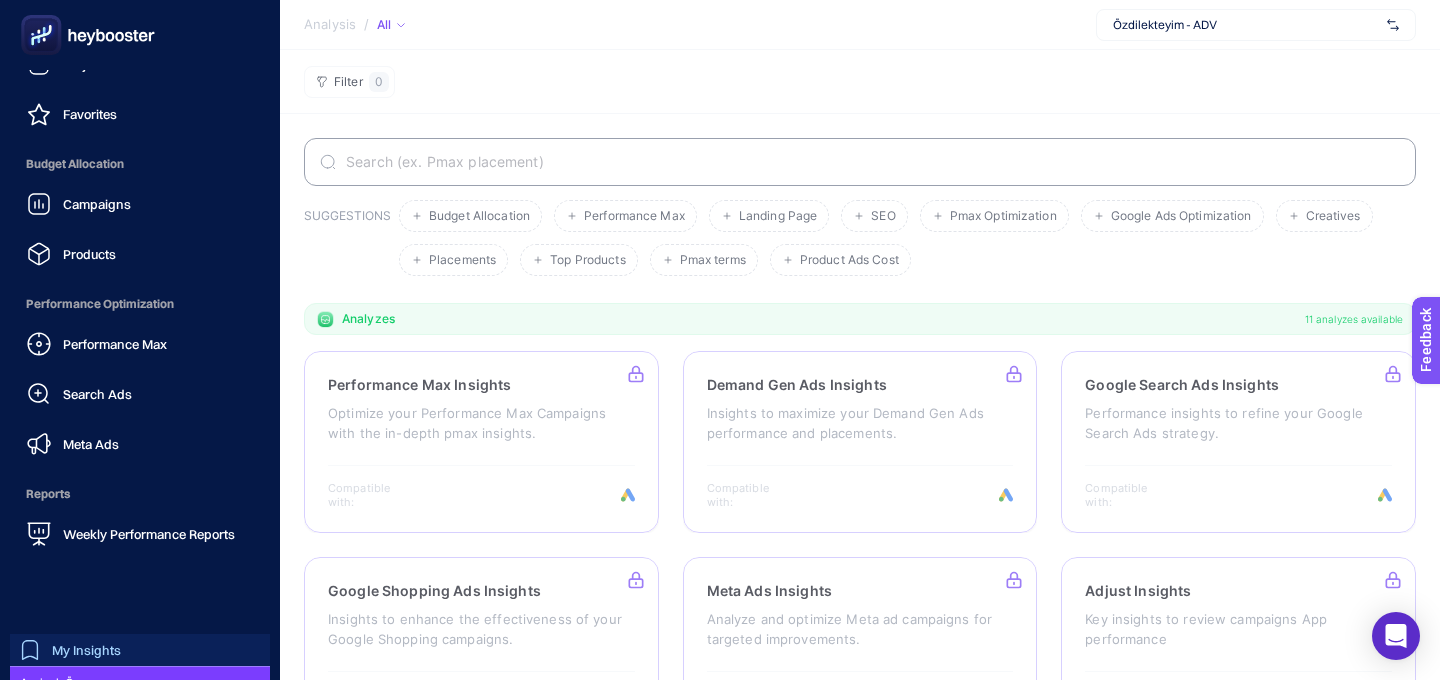 scroll, scrollTop: 210, scrollLeft: 0, axis: vertical 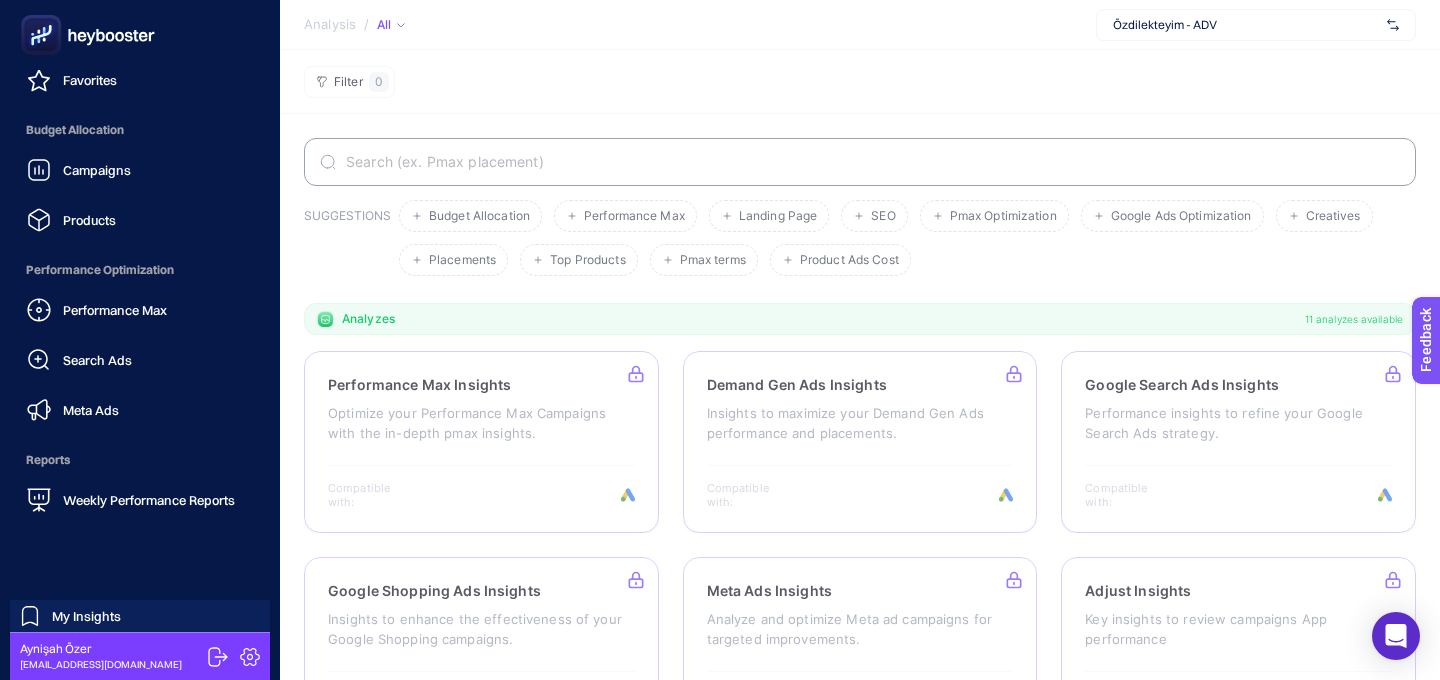 click 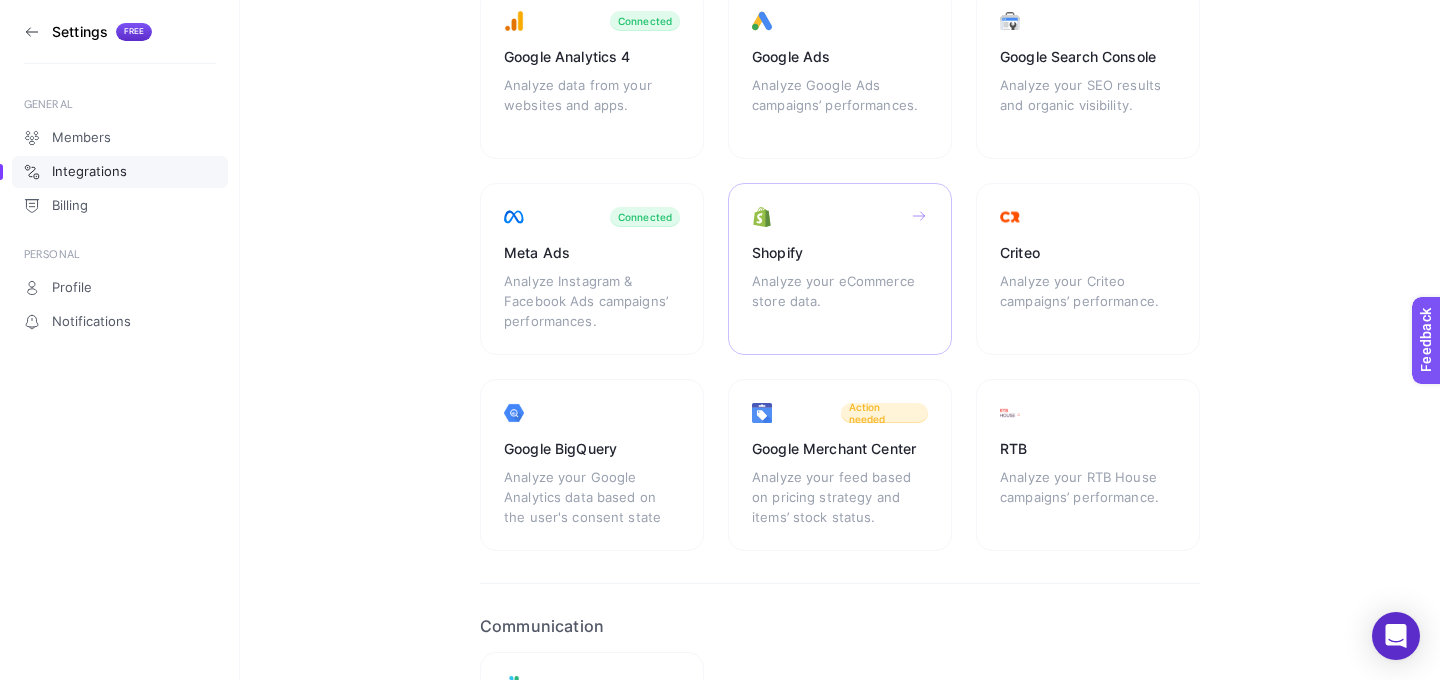 scroll, scrollTop: 222, scrollLeft: 0, axis: vertical 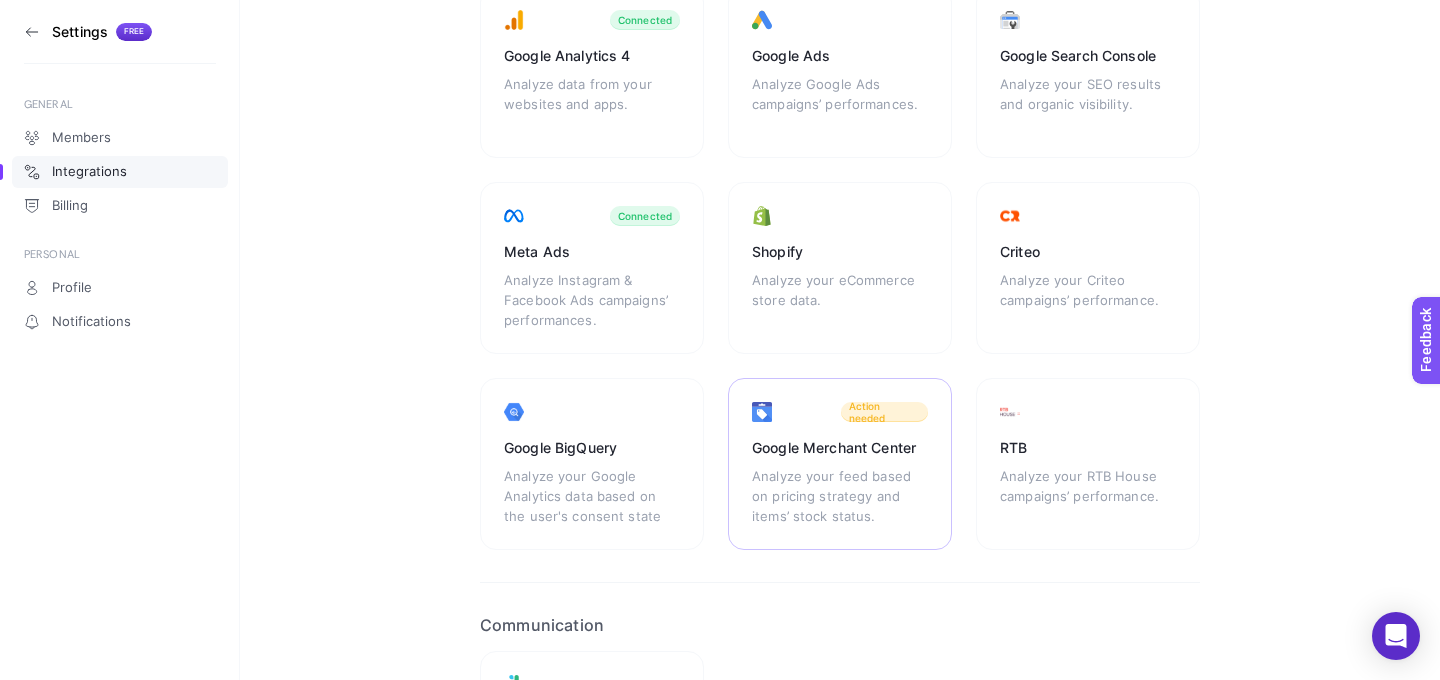 click on "Analyze your feed based on pricing strategy and items’ stock status." at bounding box center [840, 496] 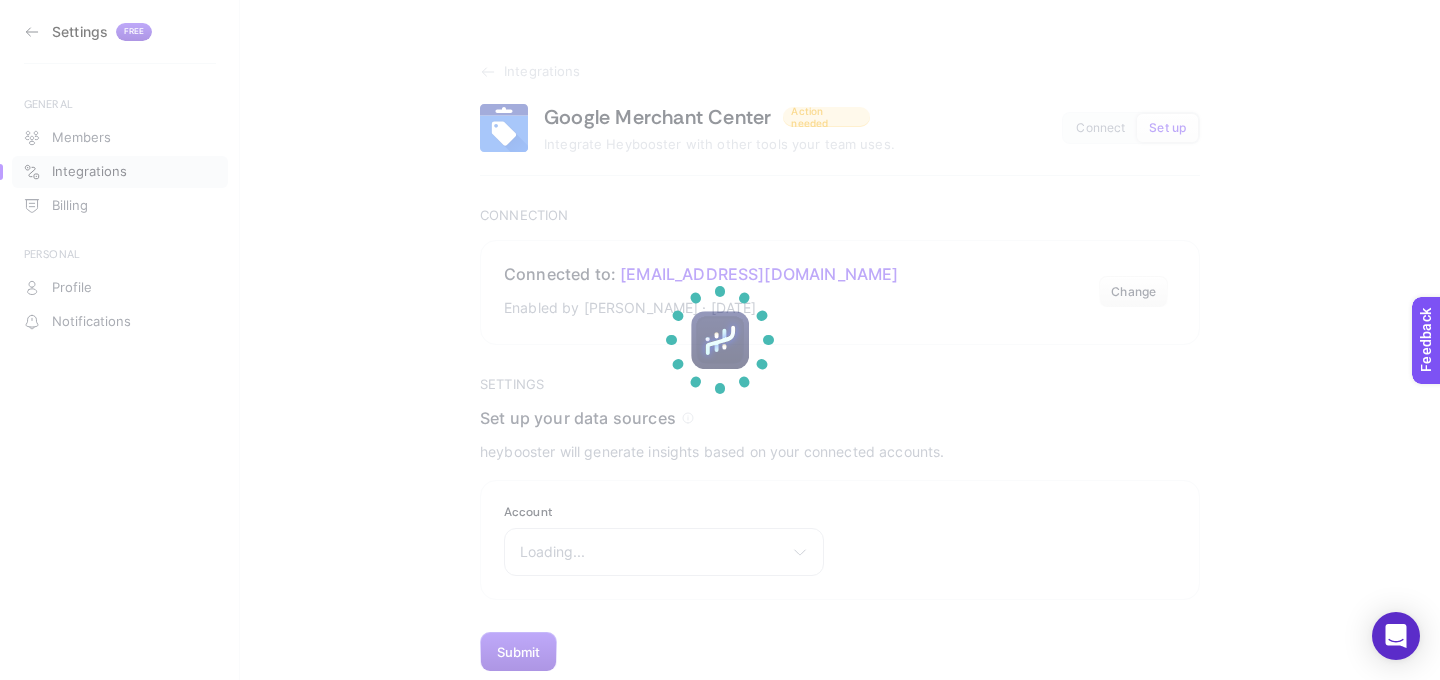 scroll, scrollTop: 0, scrollLeft: 0, axis: both 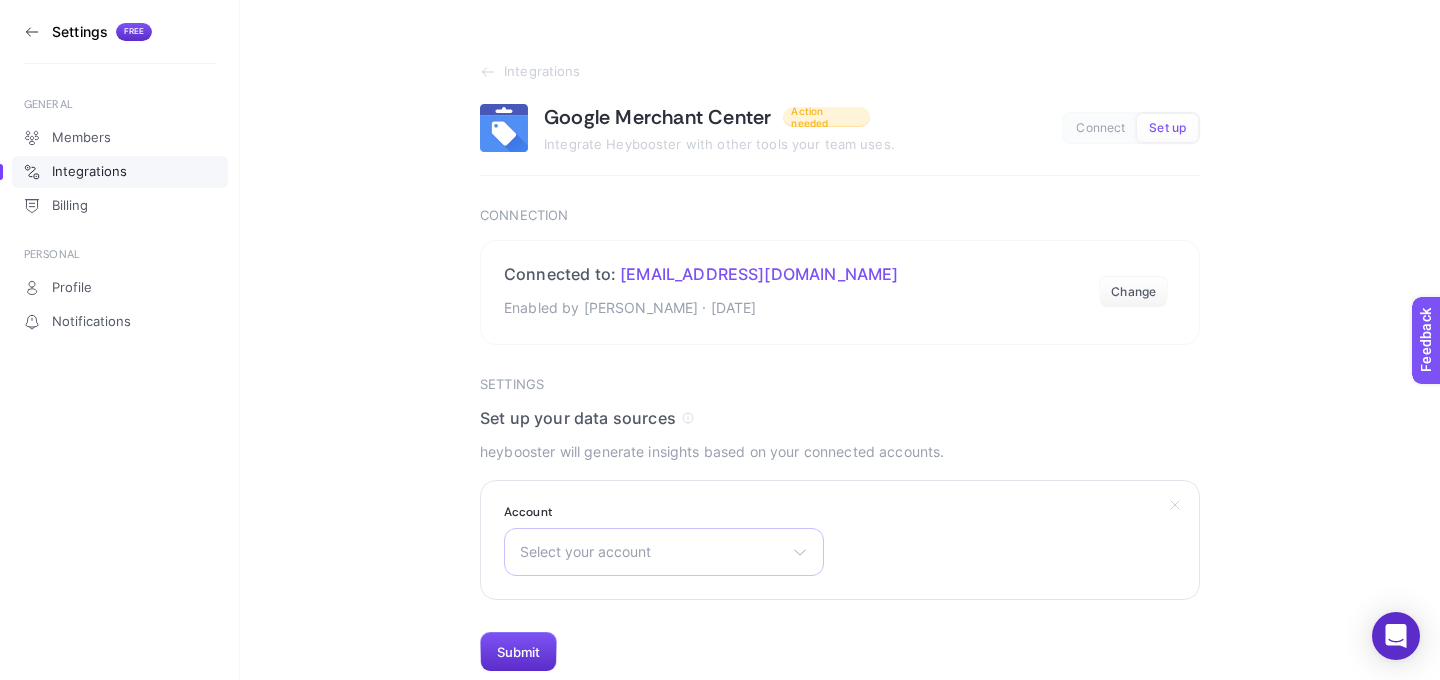 click on "Select your account" at bounding box center (652, 552) 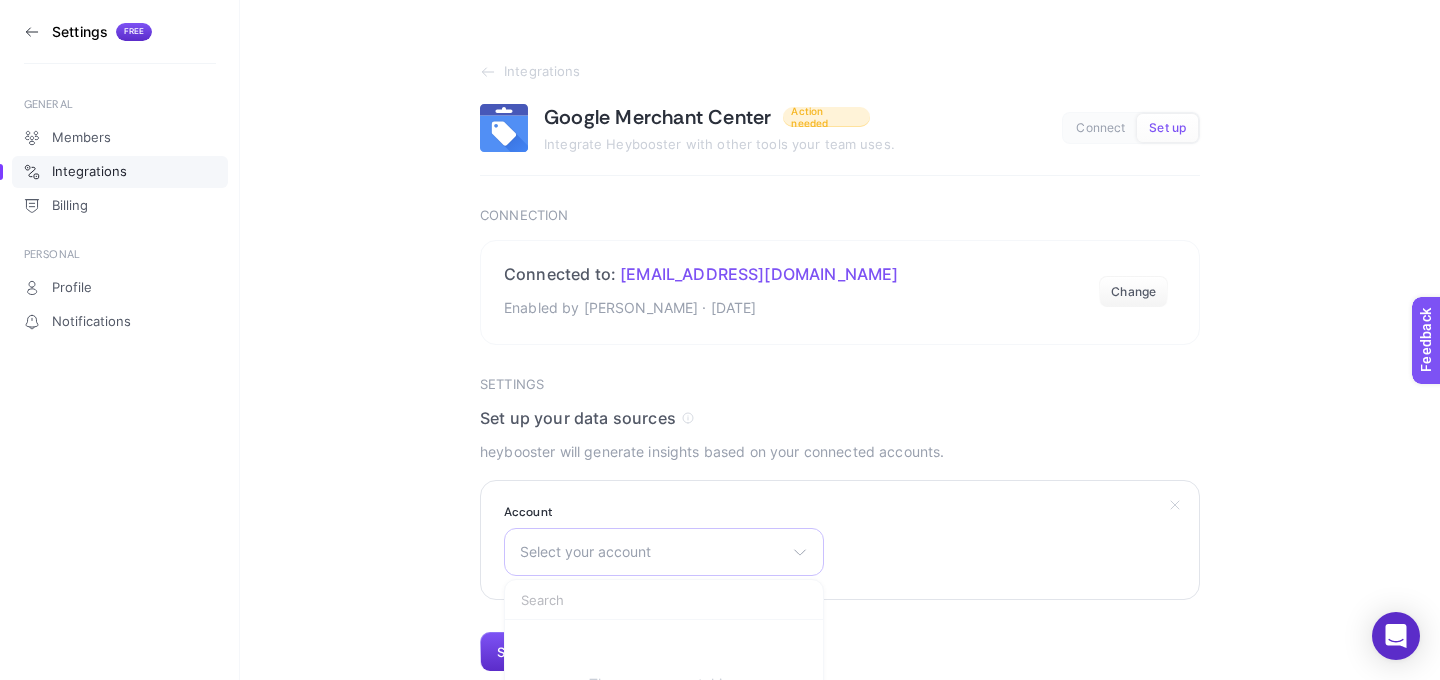 scroll, scrollTop: 85, scrollLeft: 0, axis: vertical 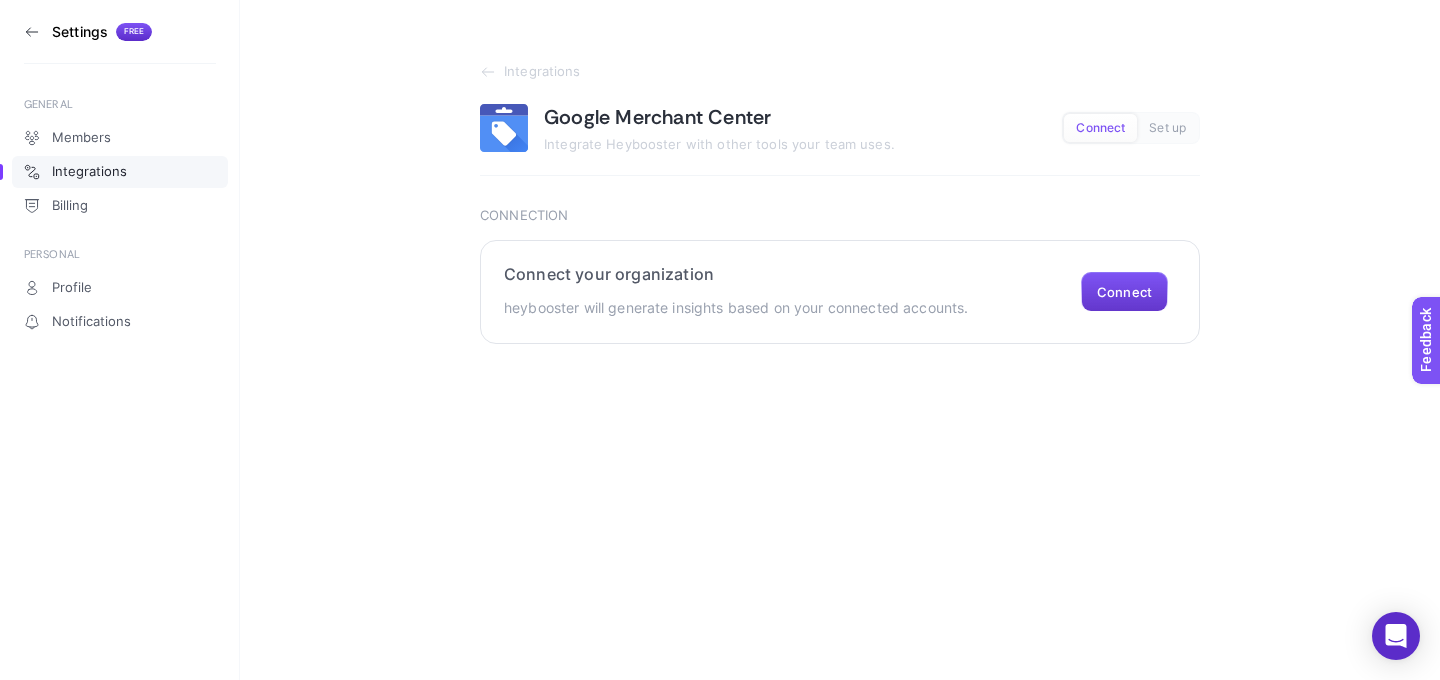 click on "Connect" at bounding box center [1124, 292] 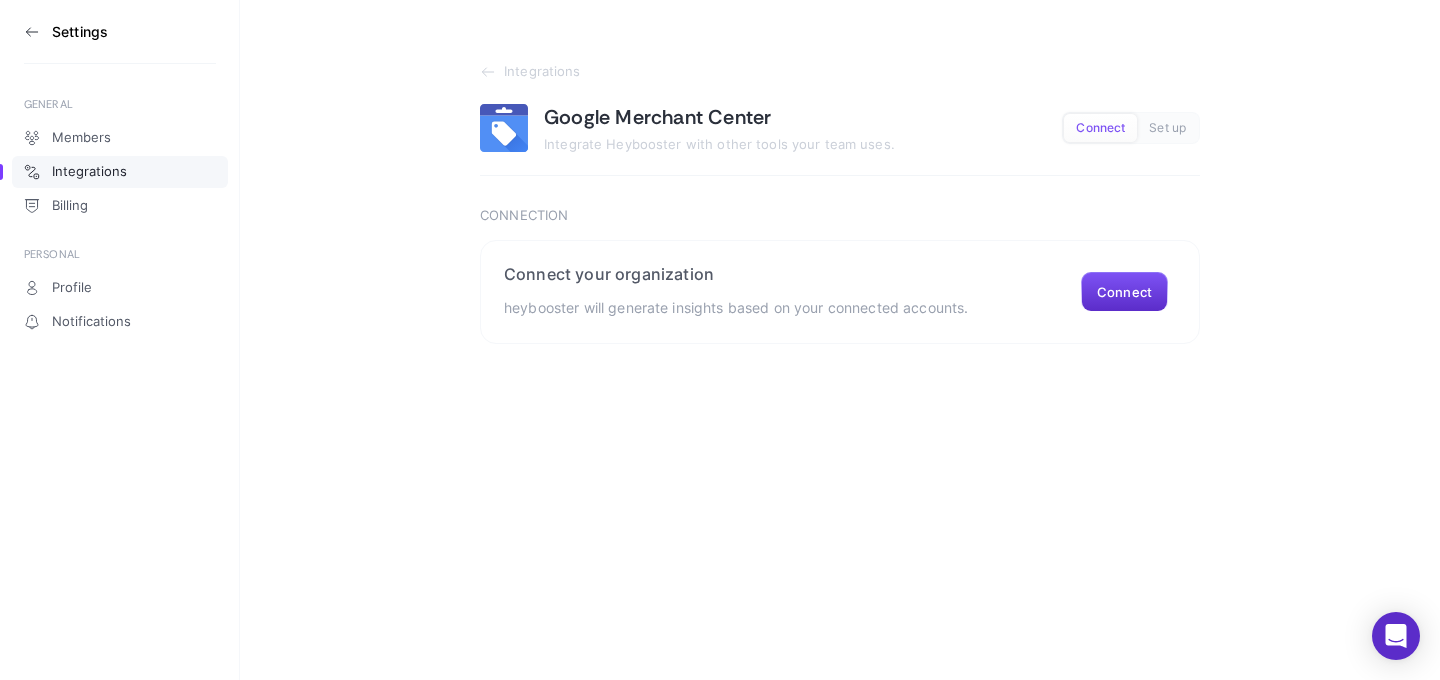 scroll, scrollTop: 0, scrollLeft: 0, axis: both 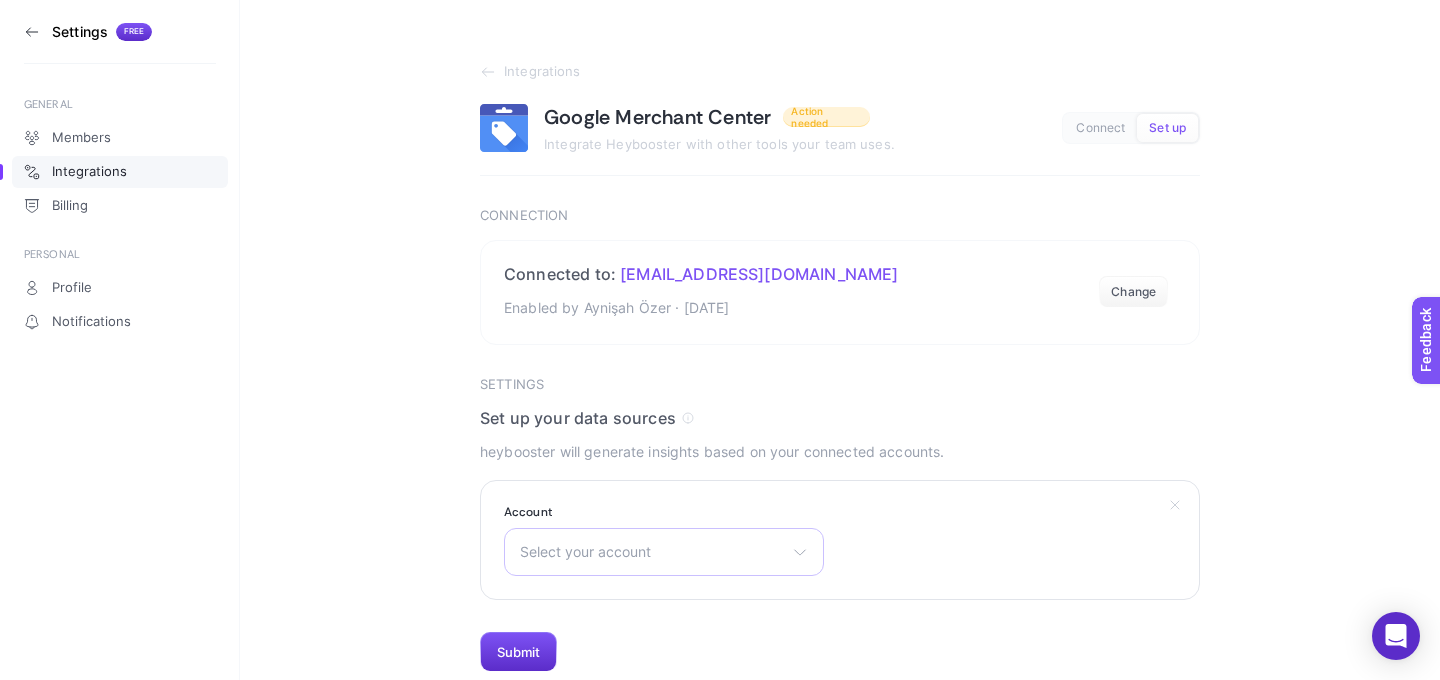 click on "Select your account There are no matching options available." at bounding box center (664, 552) 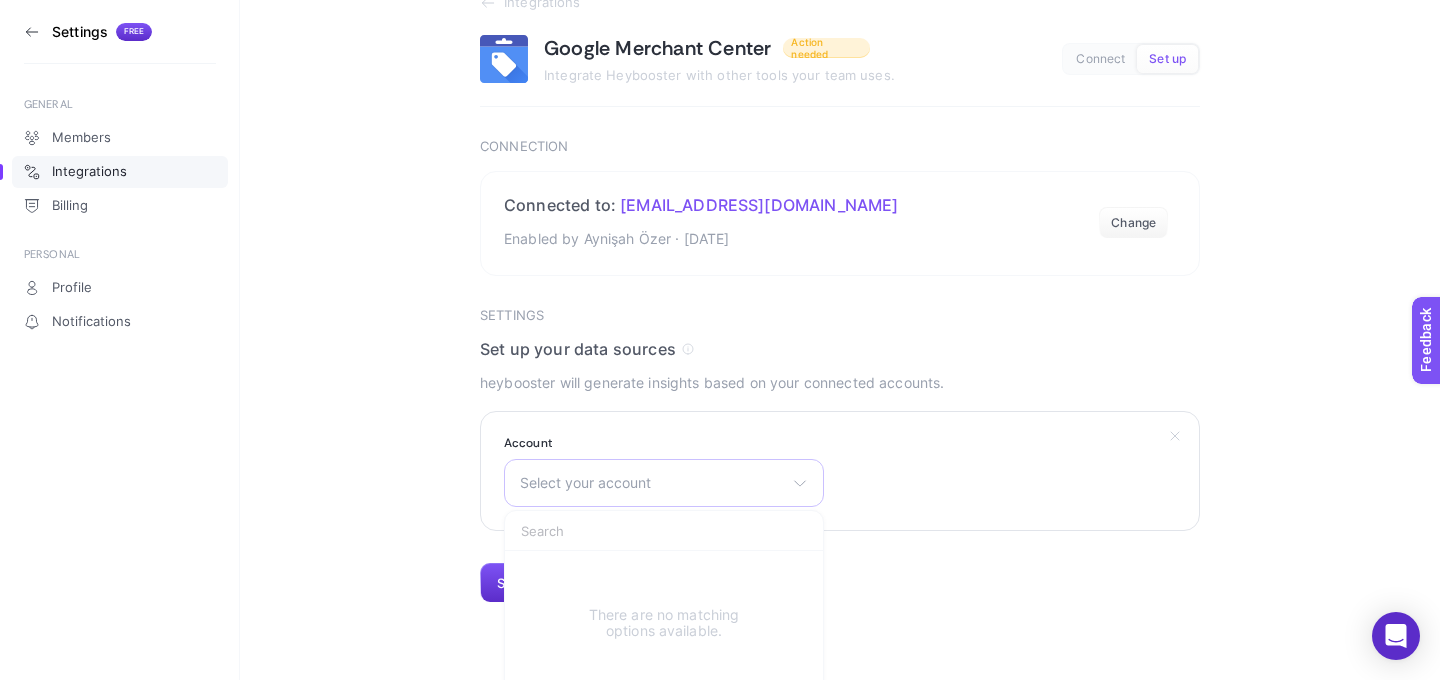 scroll, scrollTop: 85, scrollLeft: 0, axis: vertical 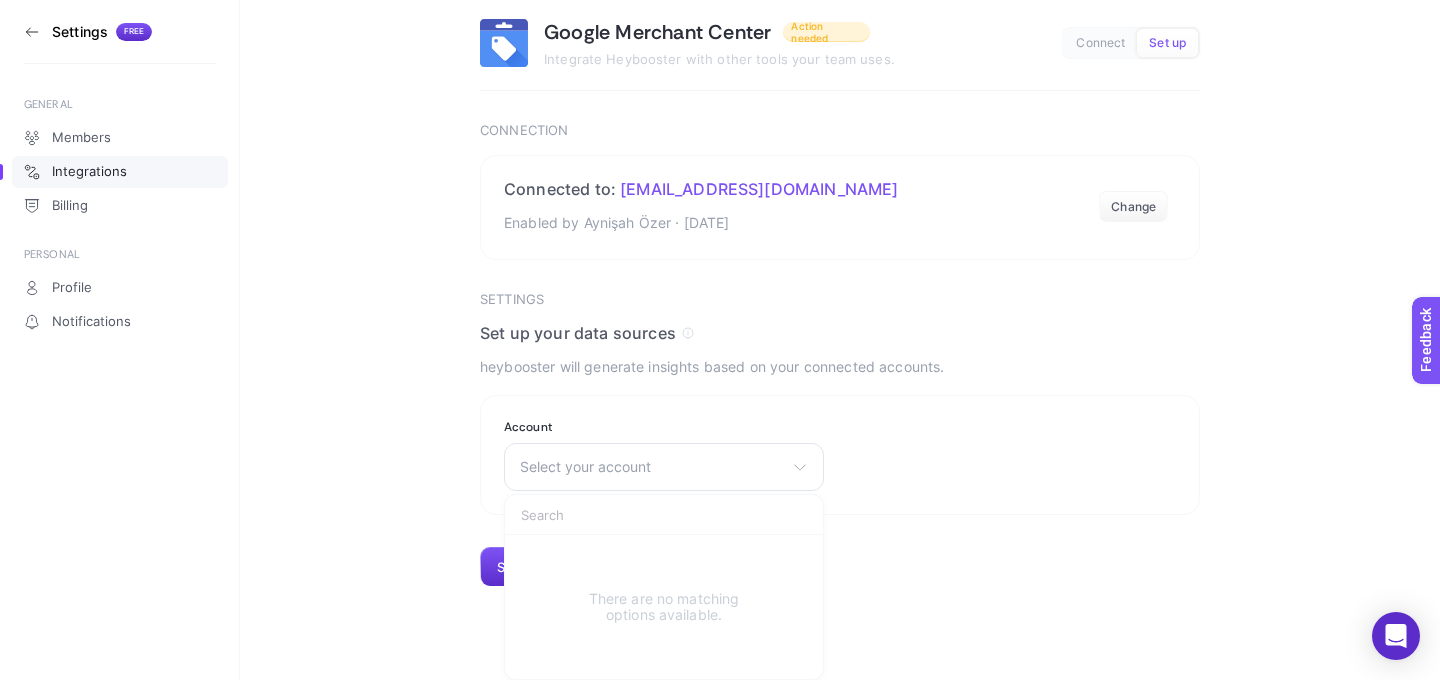 click on "Integrations  Google Merchant Center Action needed  Integrate Heybooster with other tools your team uses.  Connect Set up  Connection  Connected to:   aynisah@adventuredigital.com Enabled by Aynişah Özer  · Jul 1, 2025  Change  Settings  Set up your data sources   heybooster will generate insights based on your connected accounts.  Account  Select your account There are no matching options available.  Submit" at bounding box center [840, 251] 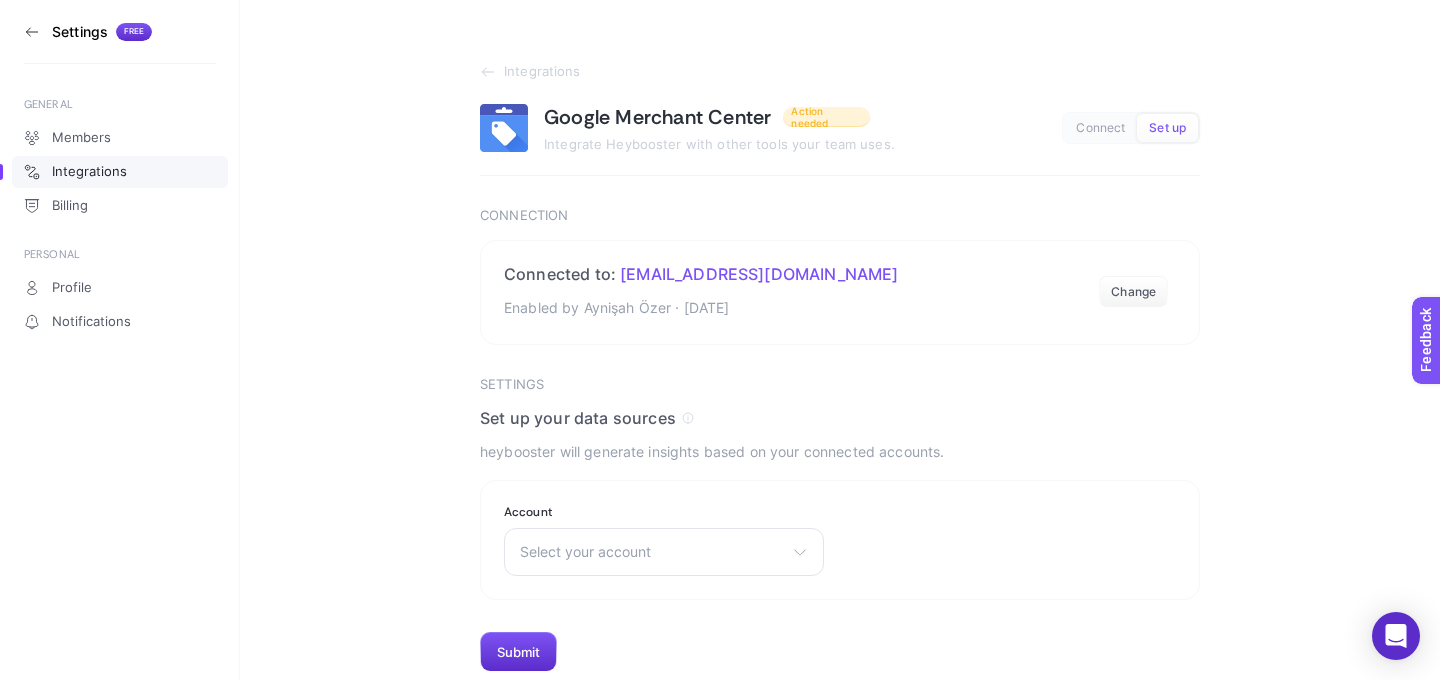 scroll, scrollTop: 0, scrollLeft: 0, axis: both 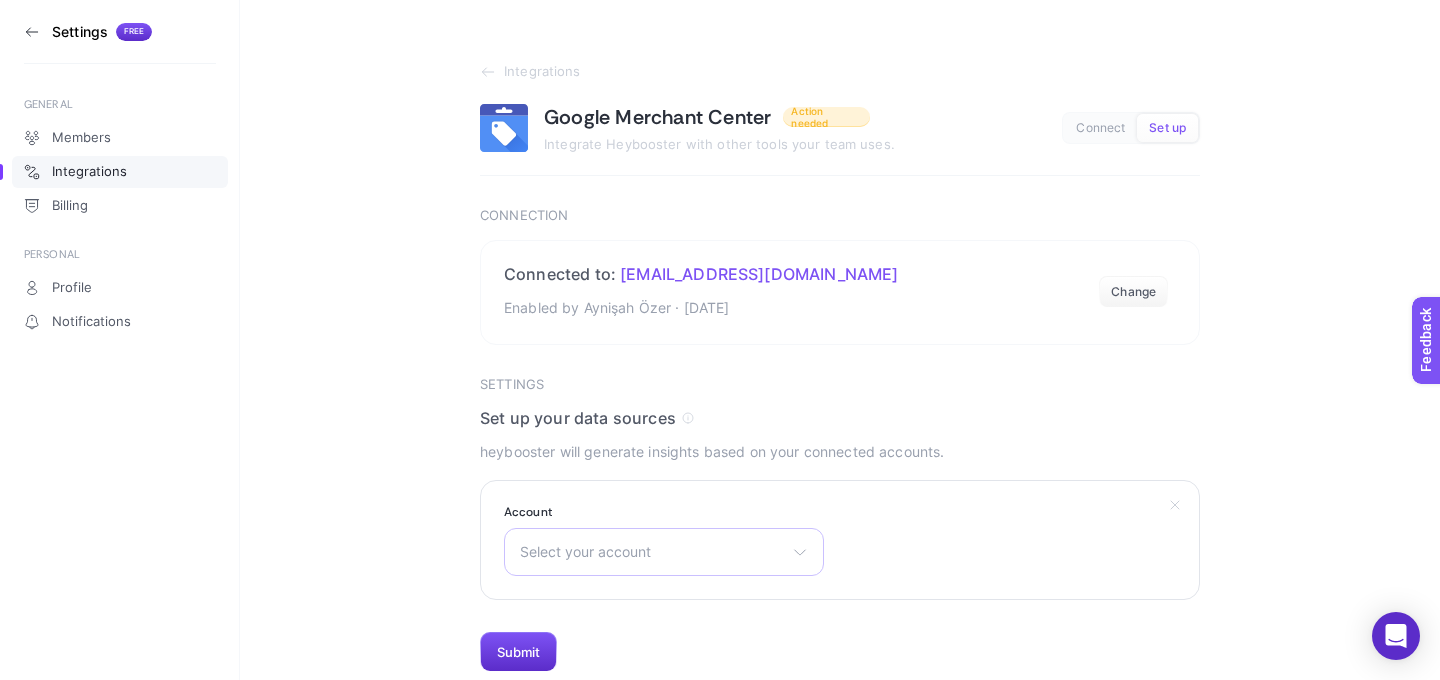 click on "Select your account" at bounding box center [652, 552] 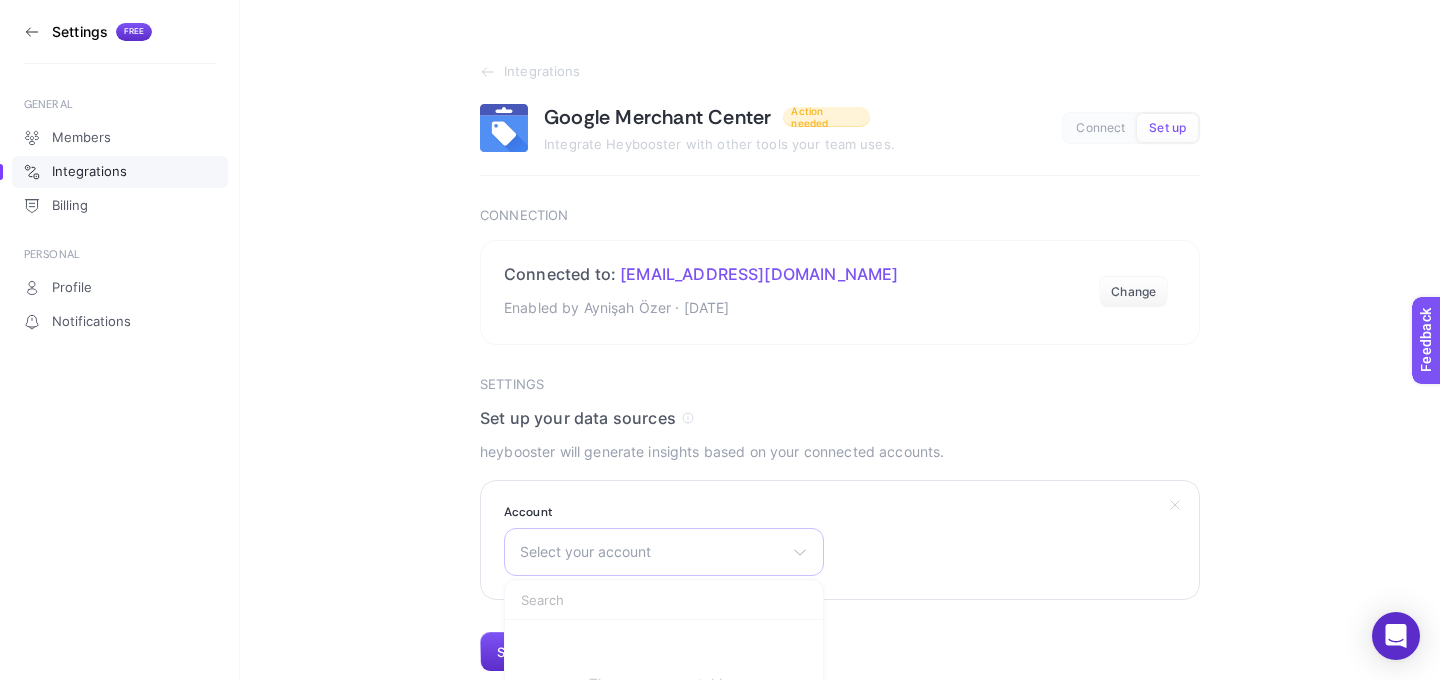scroll, scrollTop: 85, scrollLeft: 0, axis: vertical 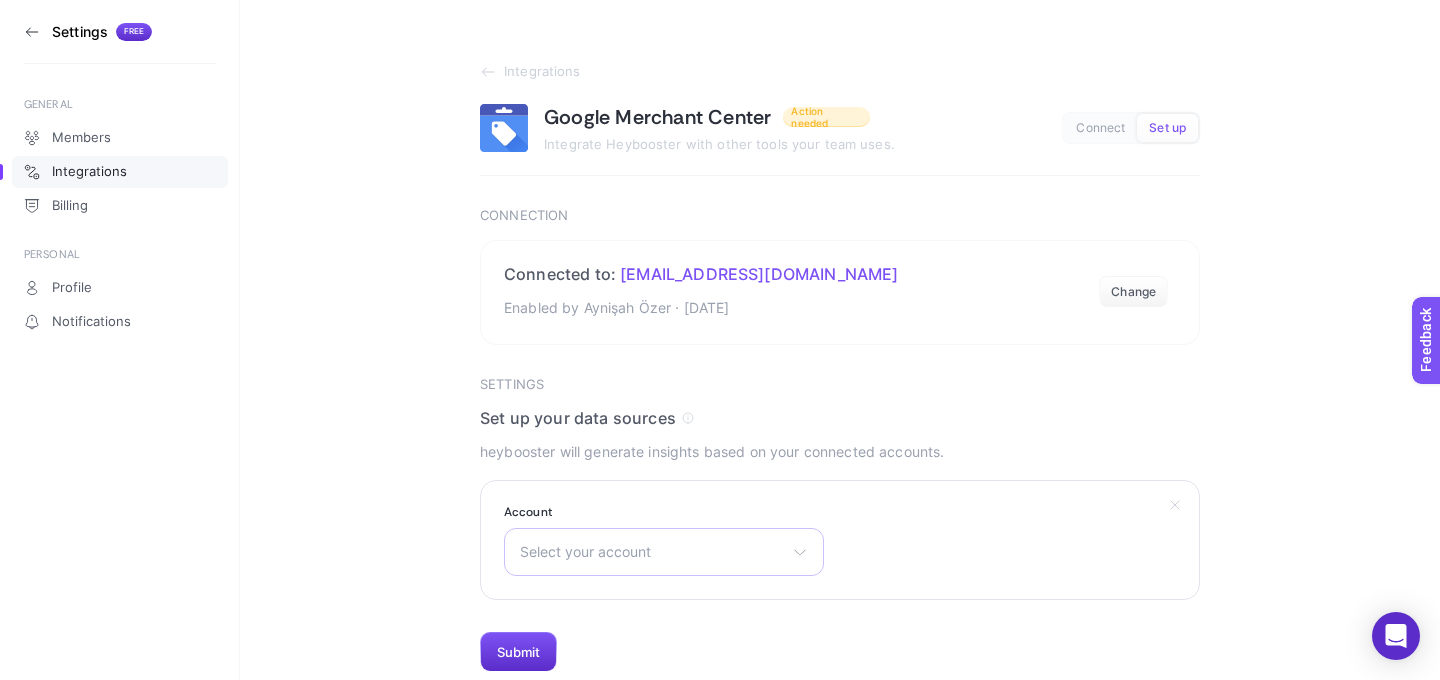 click on "Select your account" at bounding box center (652, 552) 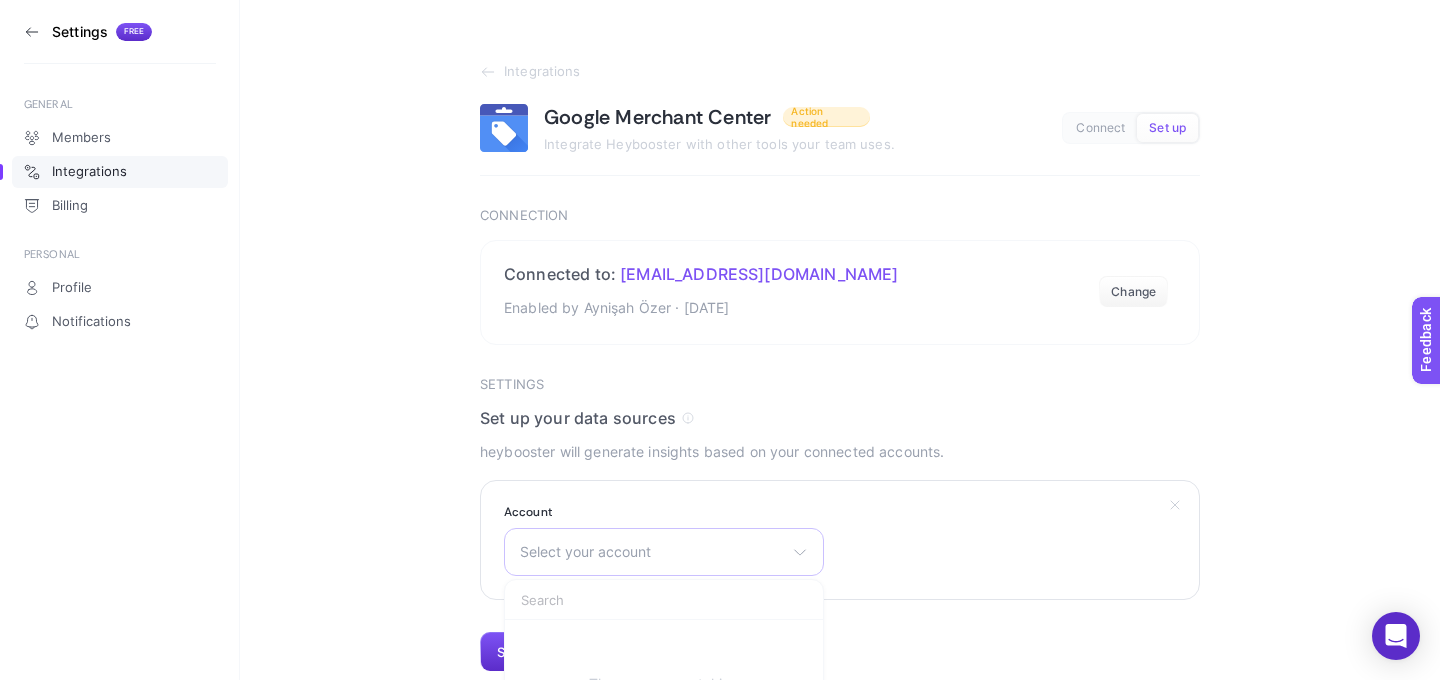 scroll, scrollTop: 85, scrollLeft: 0, axis: vertical 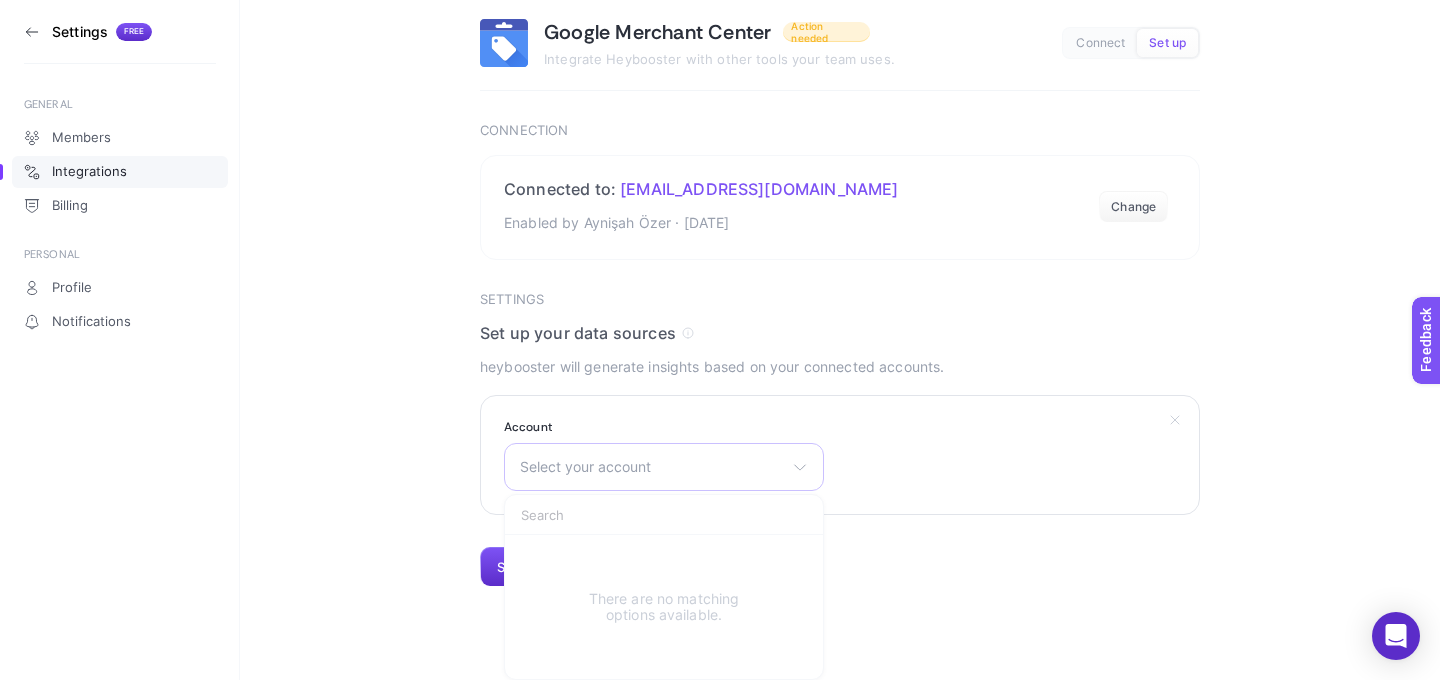 click on "Select your account There are no matching options available." at bounding box center (664, 467) 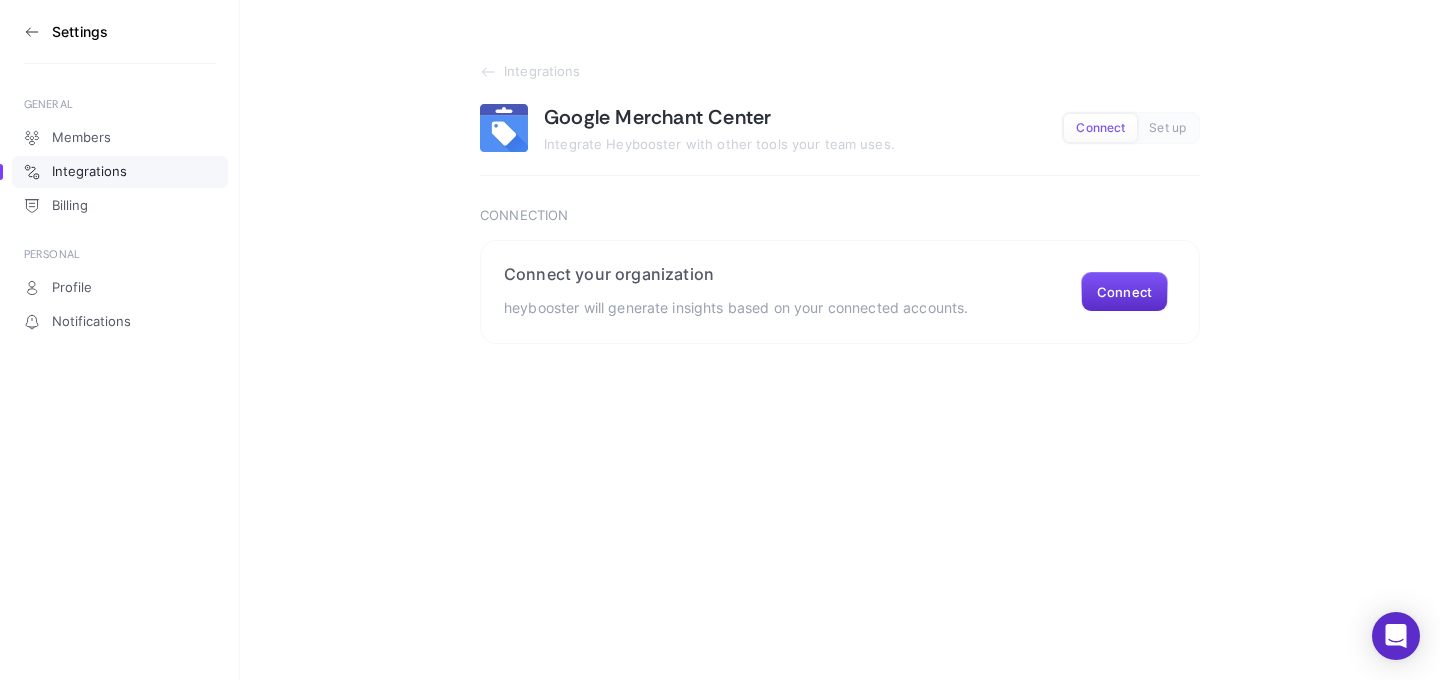scroll, scrollTop: 0, scrollLeft: 0, axis: both 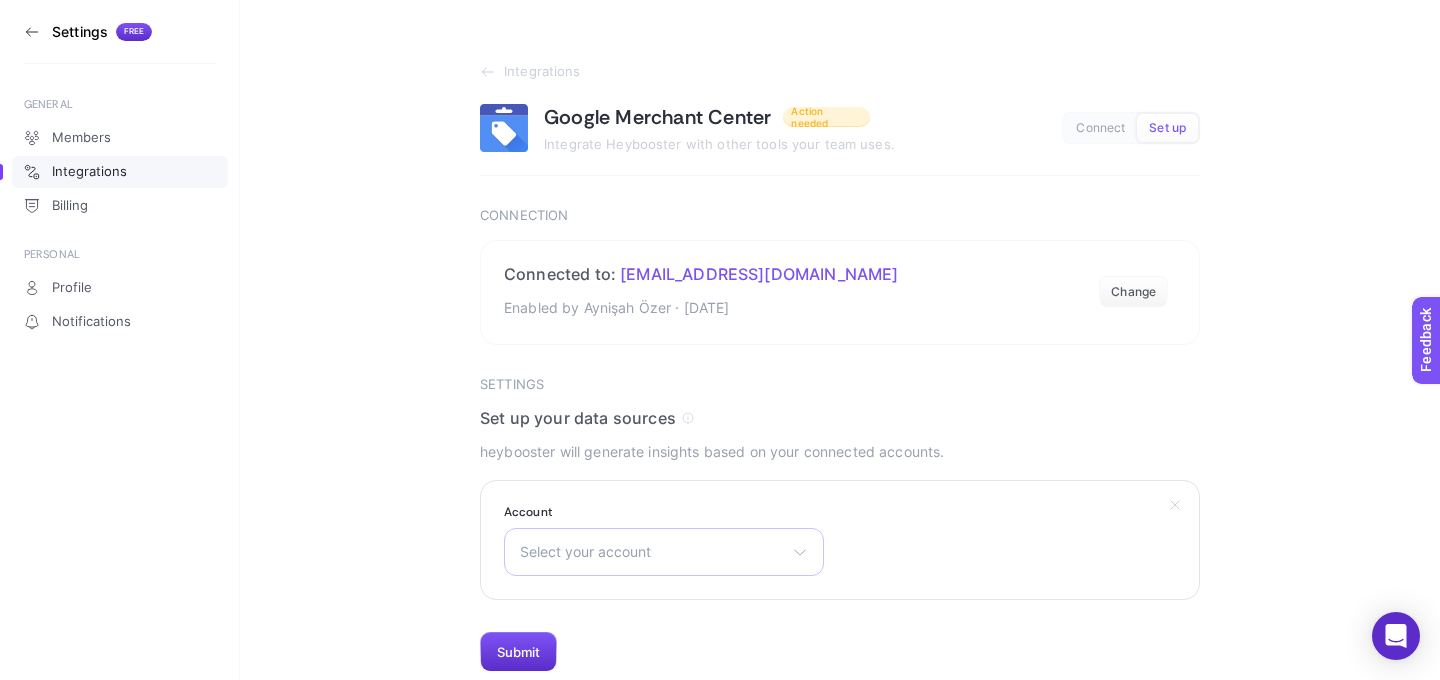 click on "Select your account There are no matching options available." at bounding box center (664, 552) 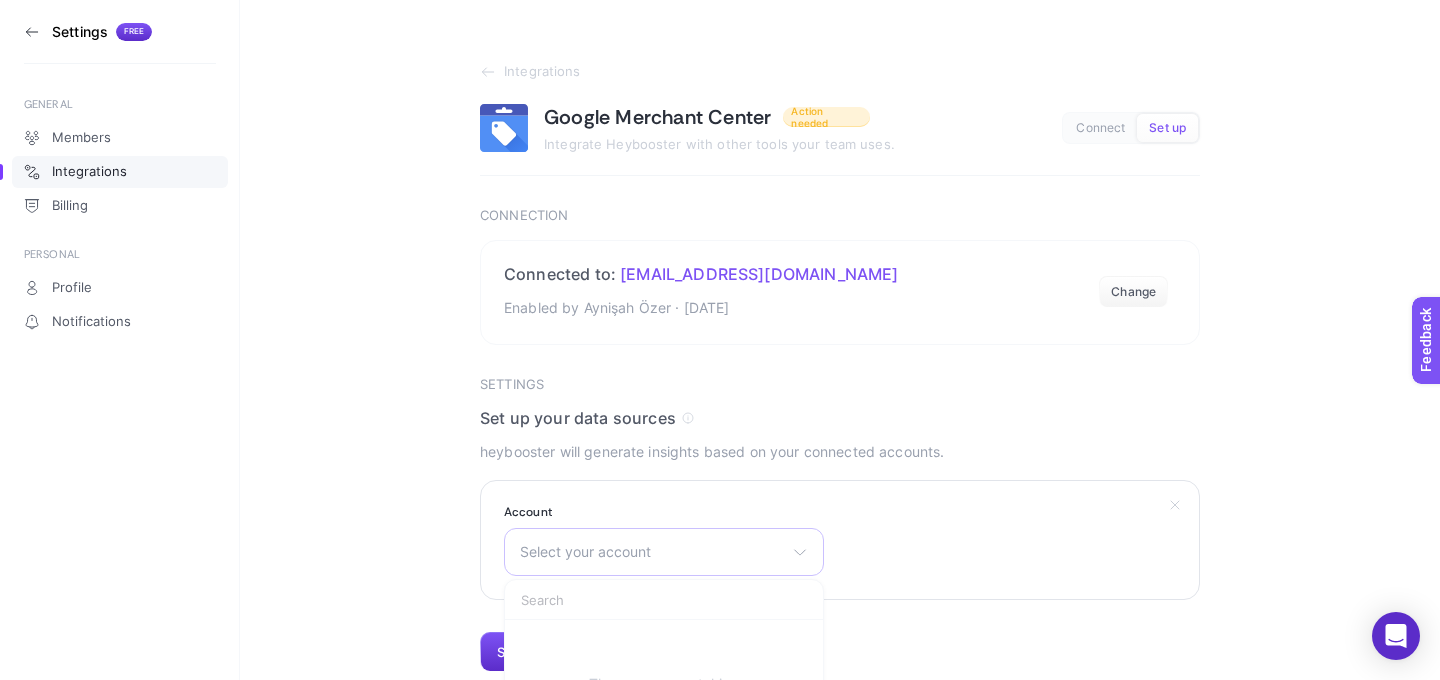 scroll, scrollTop: 85, scrollLeft: 0, axis: vertical 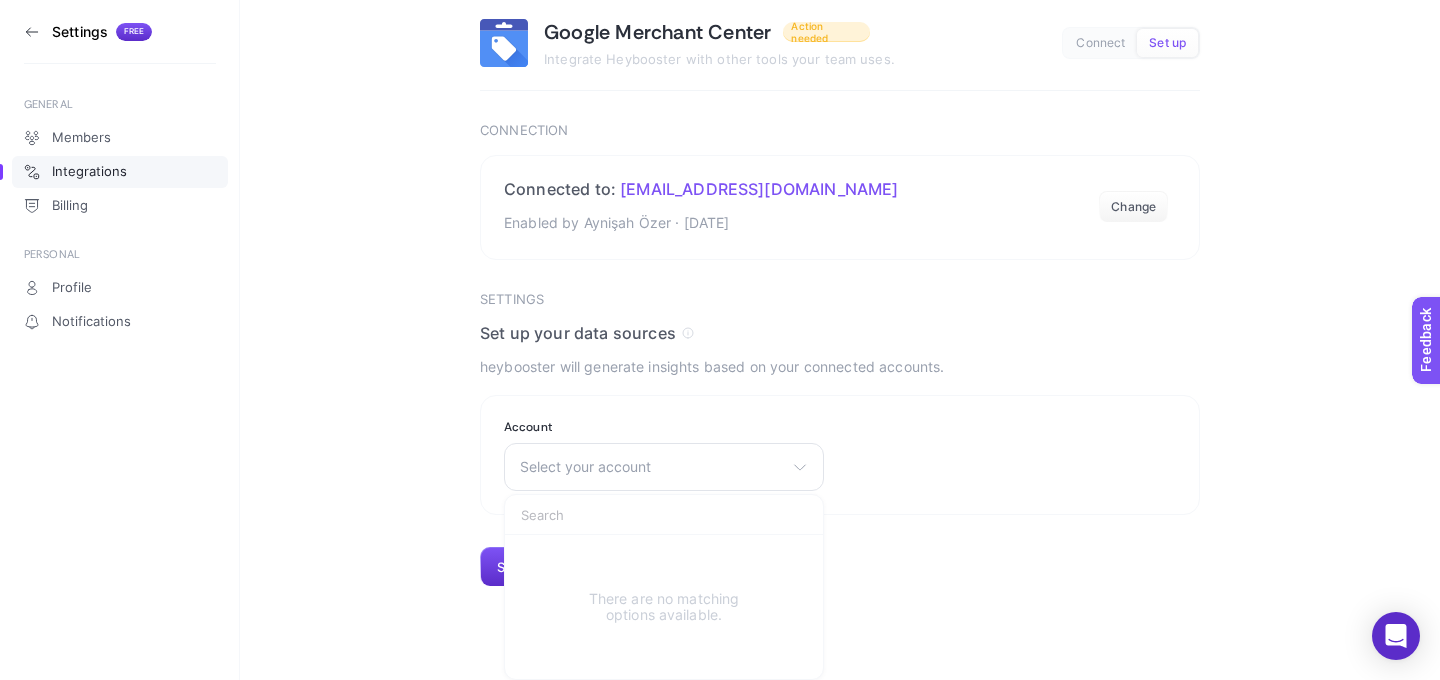 click 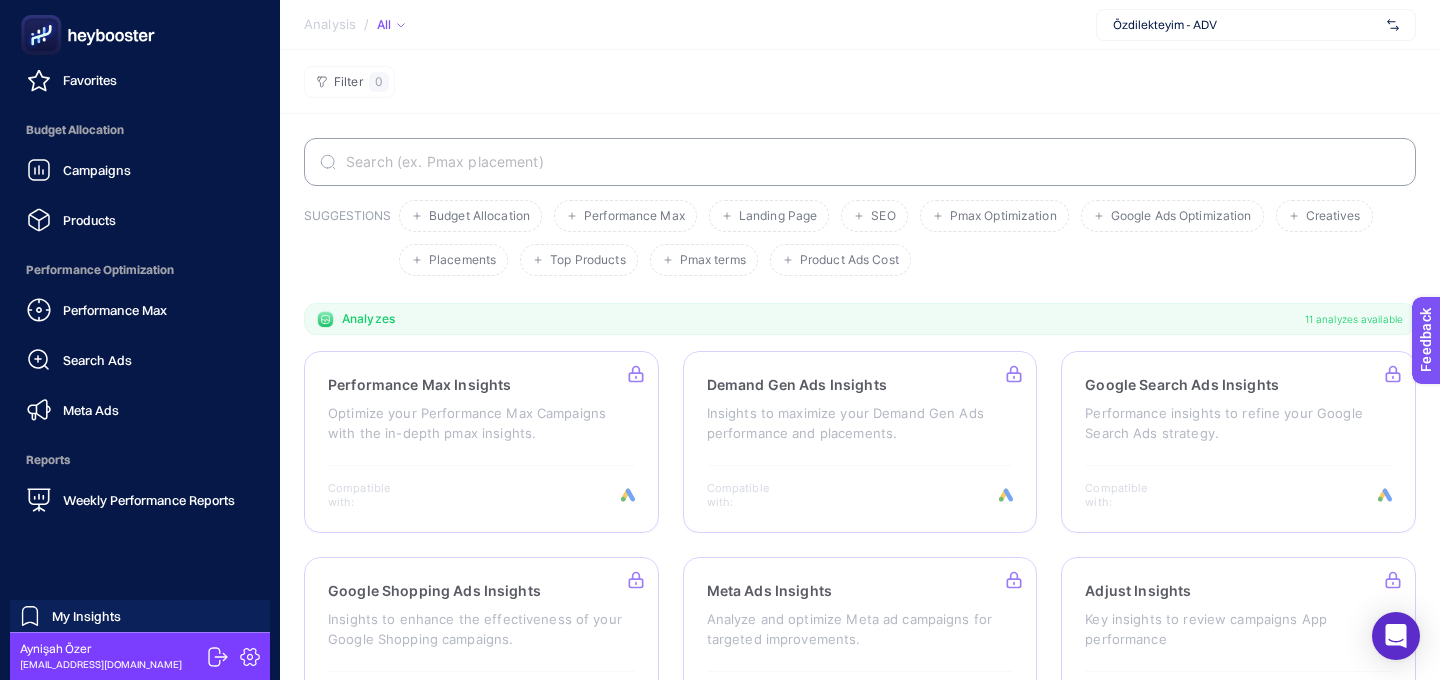 scroll, scrollTop: 90, scrollLeft: 0, axis: vertical 